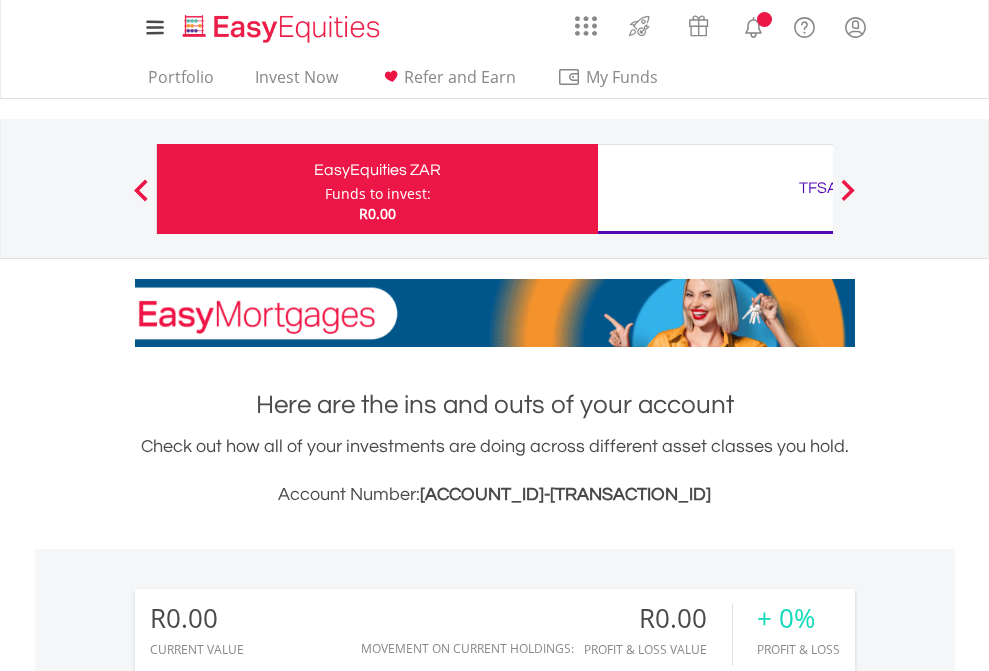 scroll, scrollTop: 0, scrollLeft: 0, axis: both 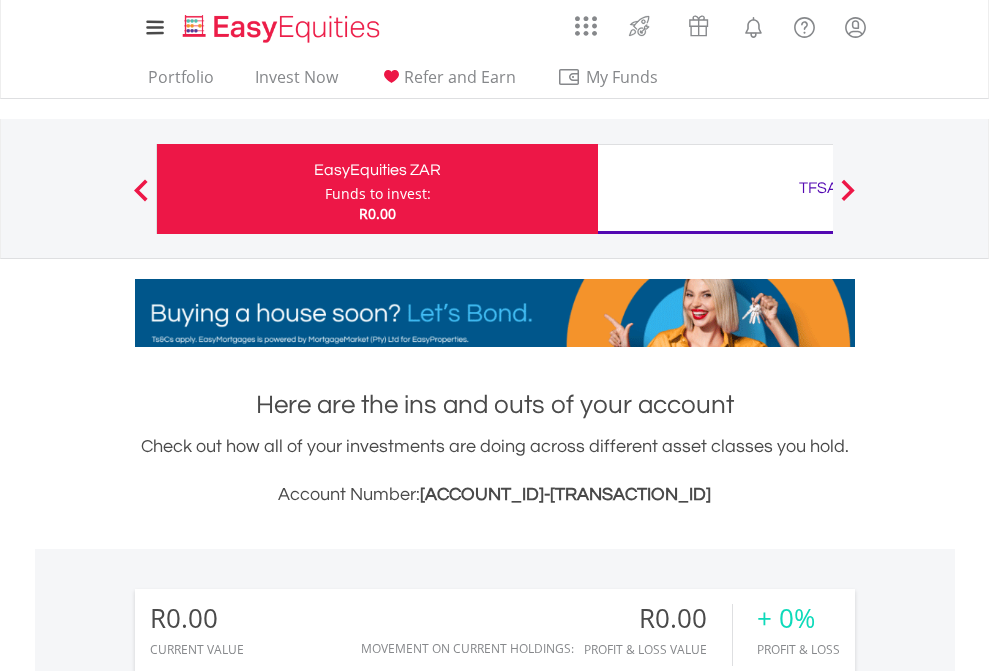 click on "Funds to invest:" at bounding box center (378, 194) 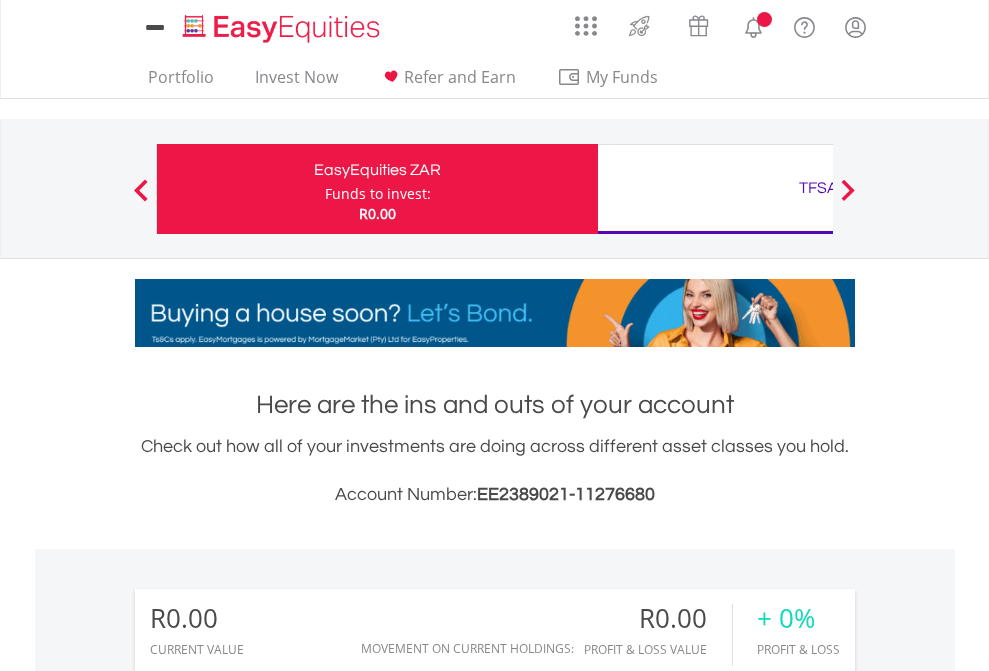 scroll, scrollTop: 0, scrollLeft: 0, axis: both 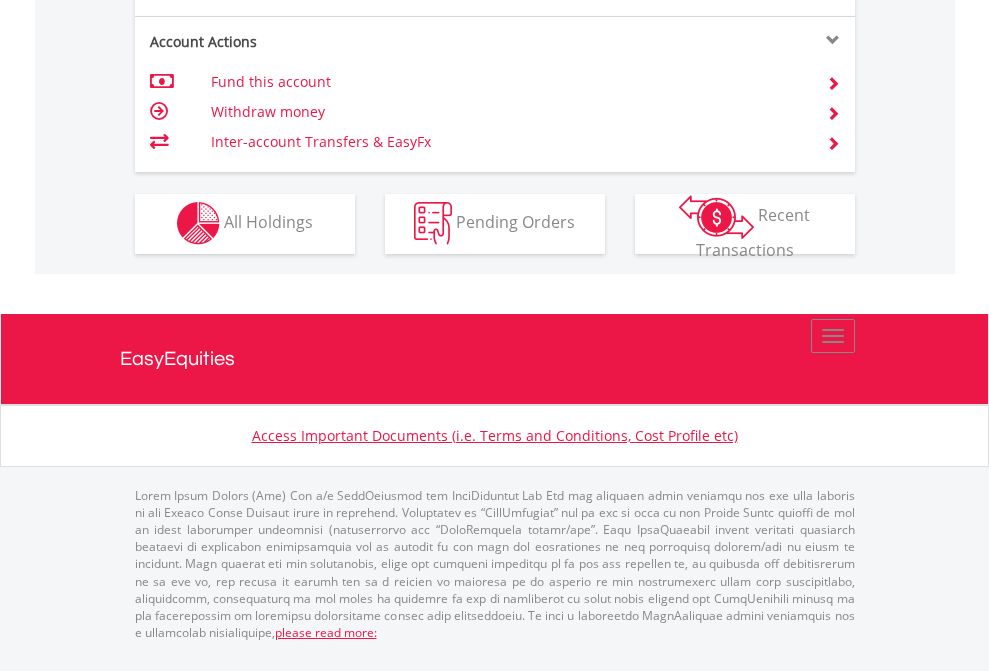 click on "Investment types" at bounding box center (706, -353) 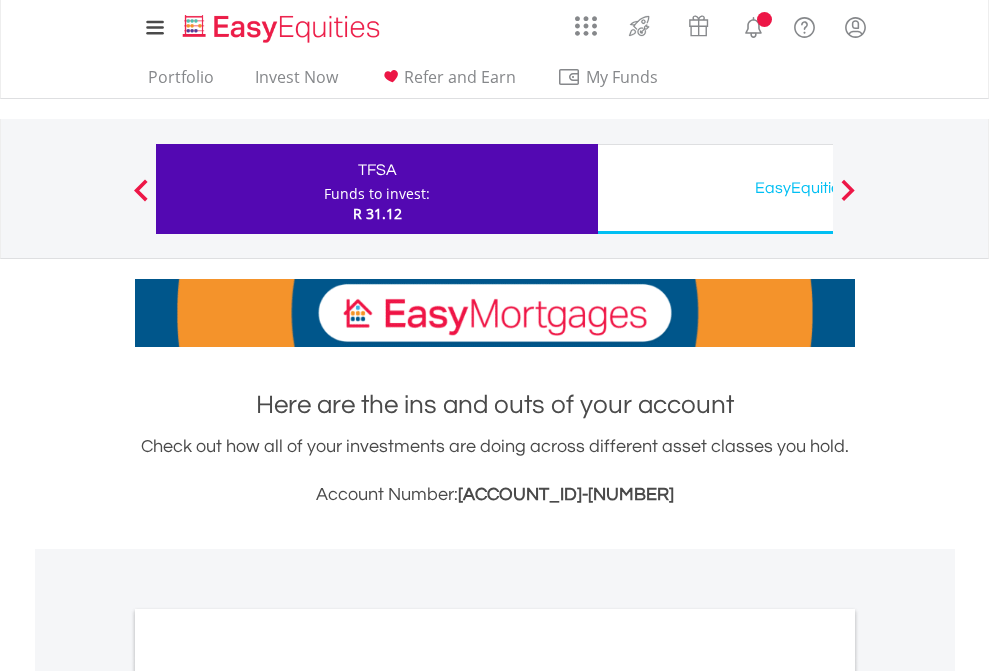 scroll, scrollTop: 0, scrollLeft: 0, axis: both 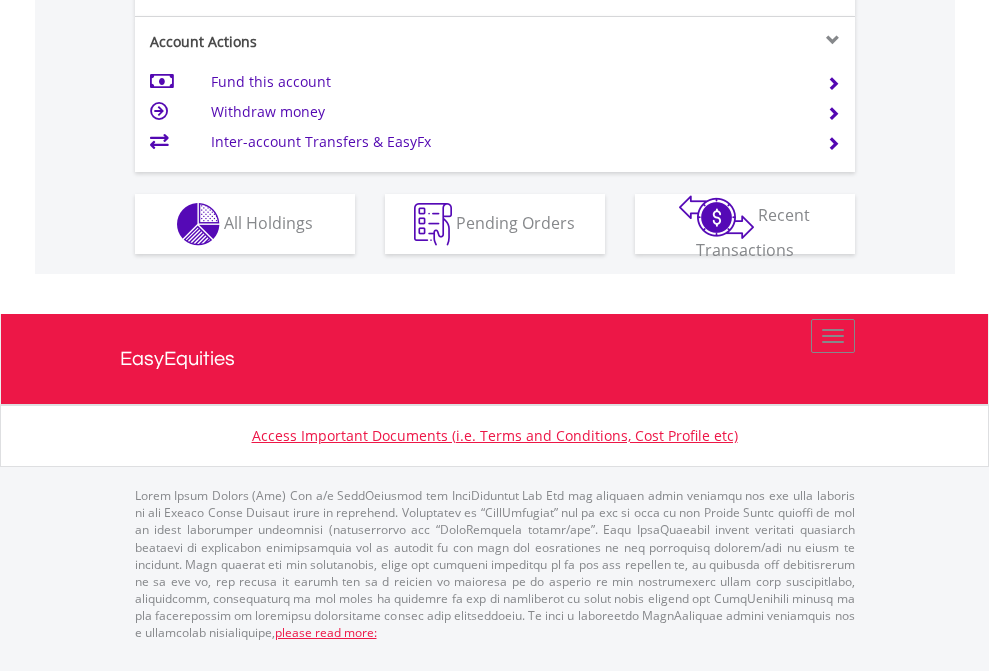 click on "Investment types" at bounding box center (706, -337) 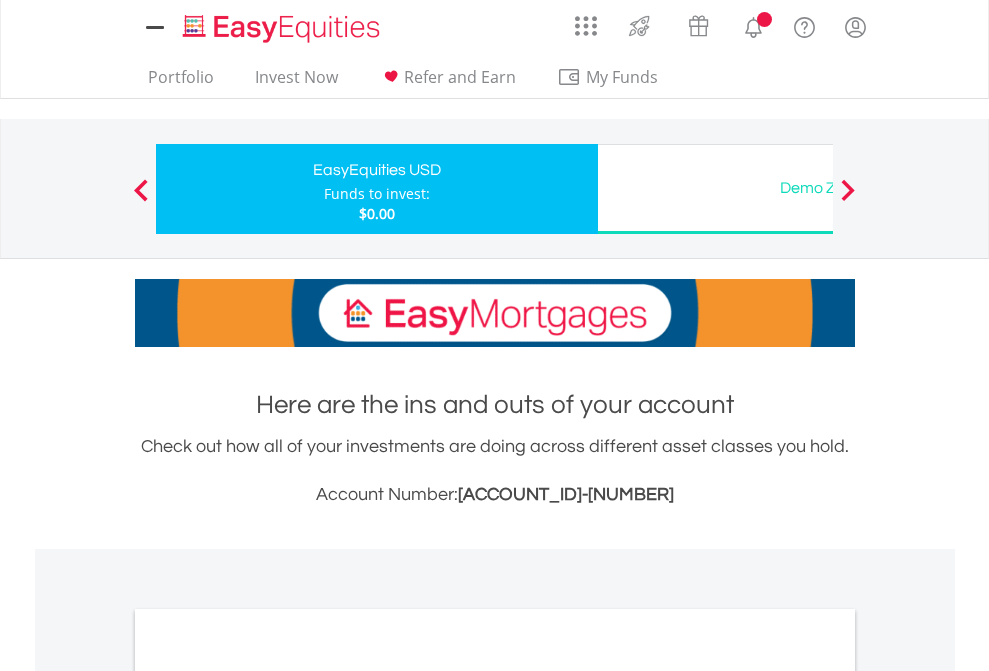 scroll, scrollTop: 0, scrollLeft: 0, axis: both 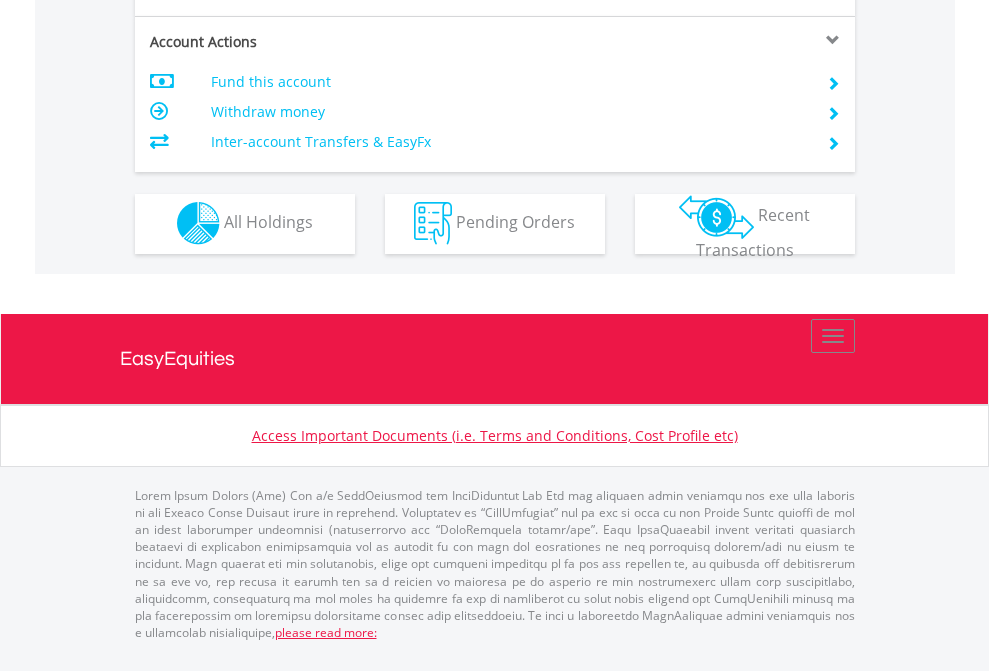 click on "Investment types" at bounding box center [706, -353] 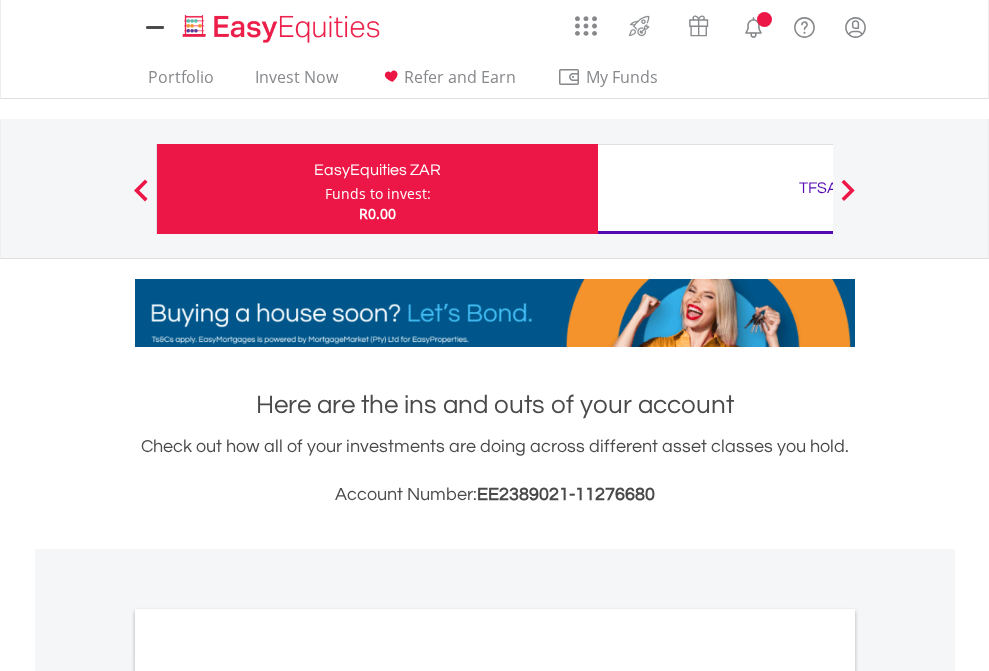 scroll, scrollTop: 0, scrollLeft: 0, axis: both 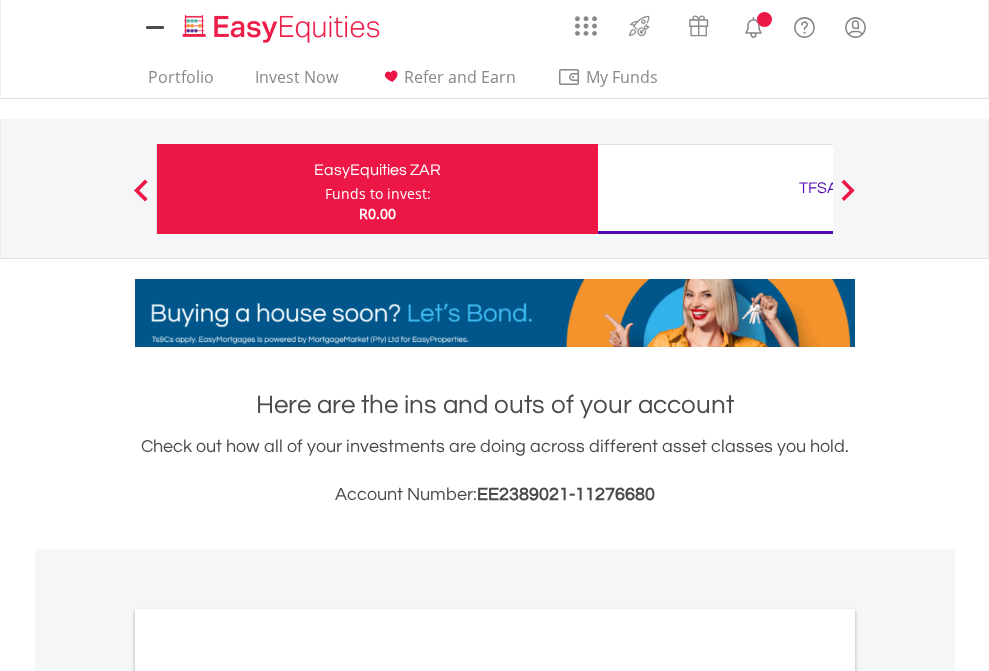 click on "All Holdings" at bounding box center (268, 1096) 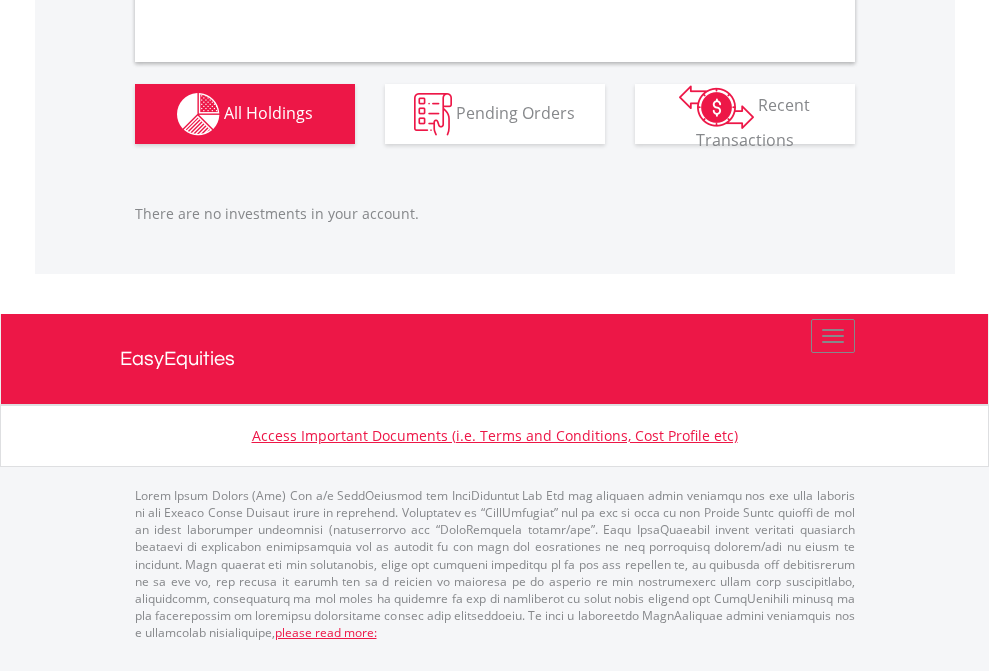 scroll, scrollTop: 1980, scrollLeft: 0, axis: vertical 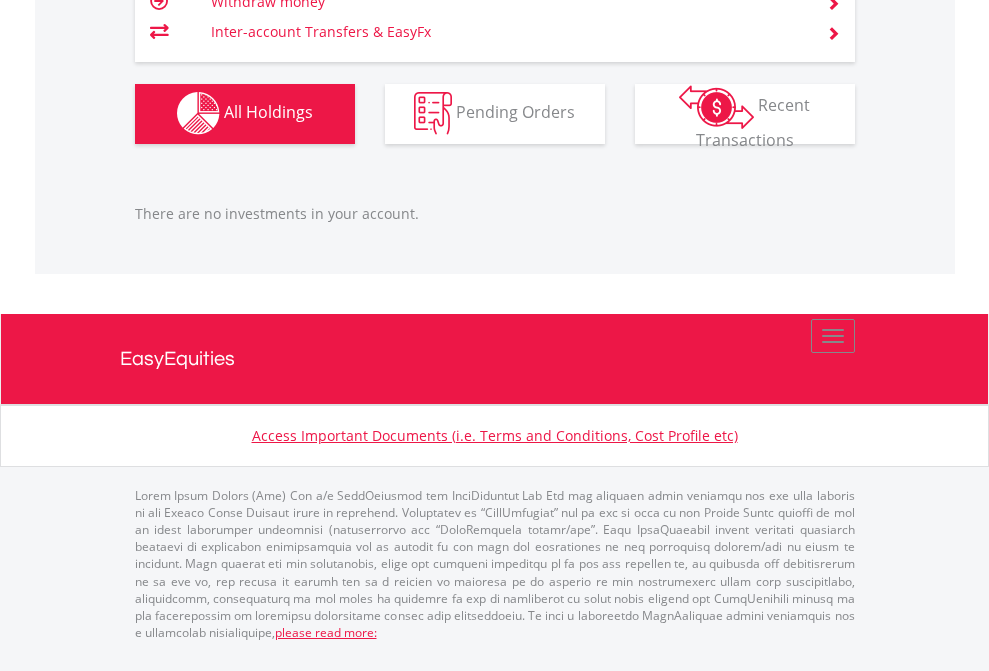 click on "TFSA" at bounding box center (818, -1142) 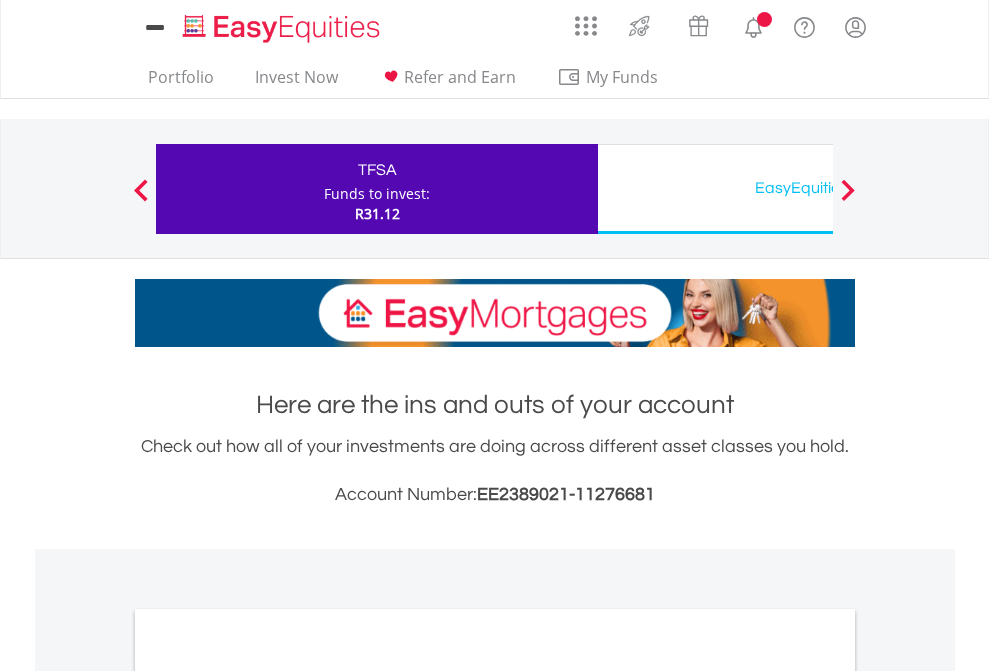scroll, scrollTop: 0, scrollLeft: 0, axis: both 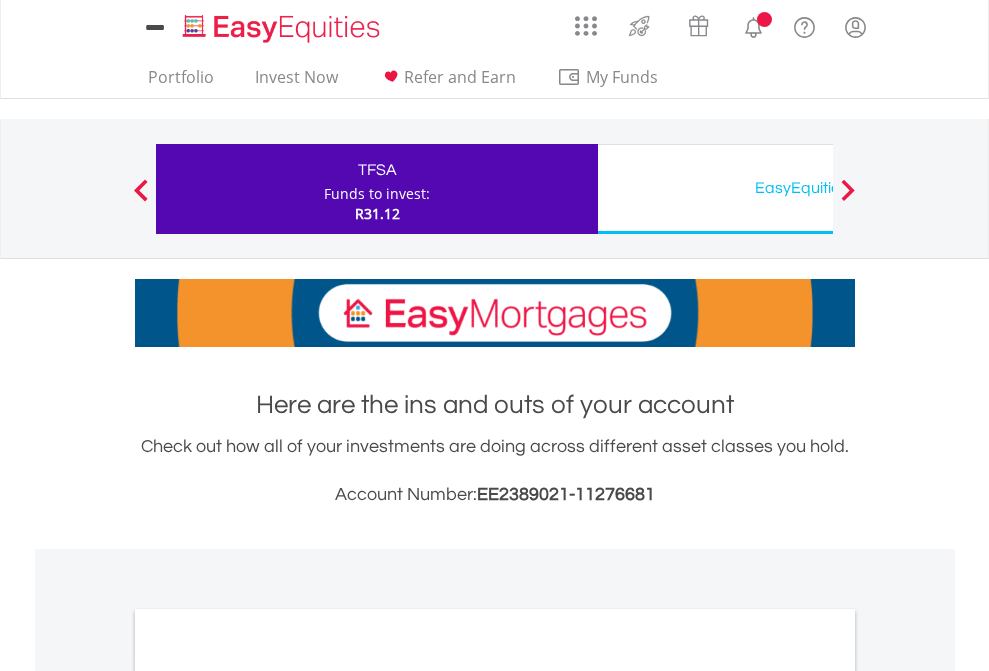 click on "All Holdings" at bounding box center (268, 1096) 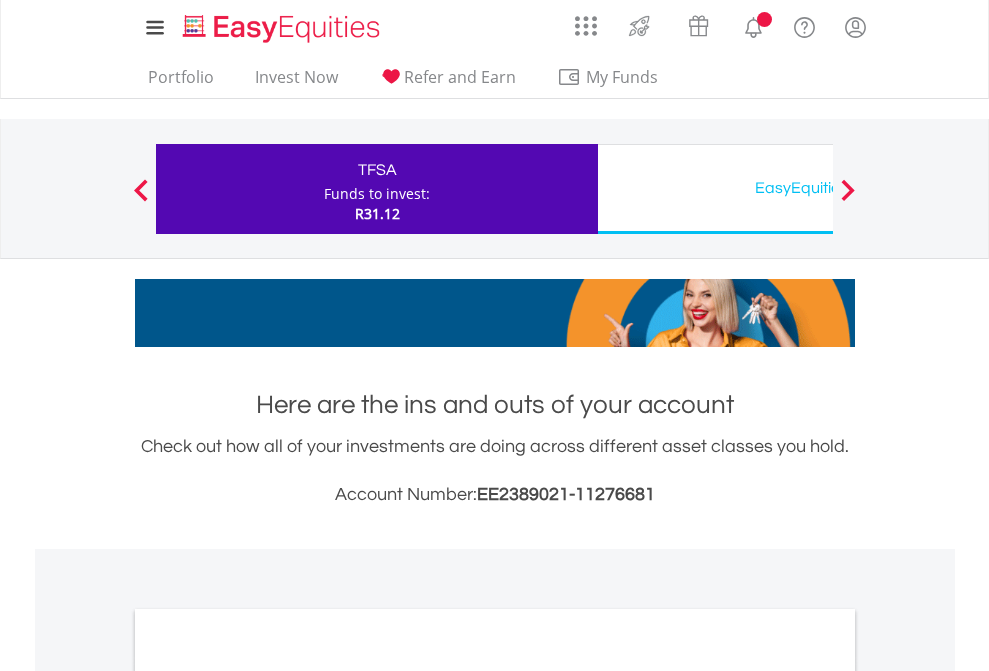 scroll, scrollTop: 1202, scrollLeft: 0, axis: vertical 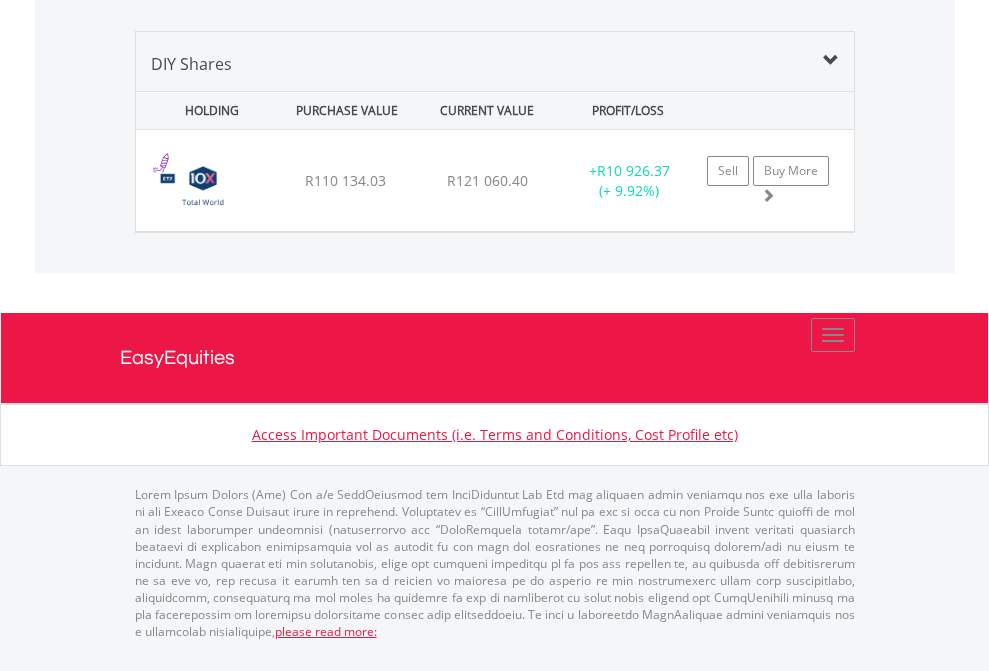click on "EasyEquities USD" at bounding box center (818, -1419) 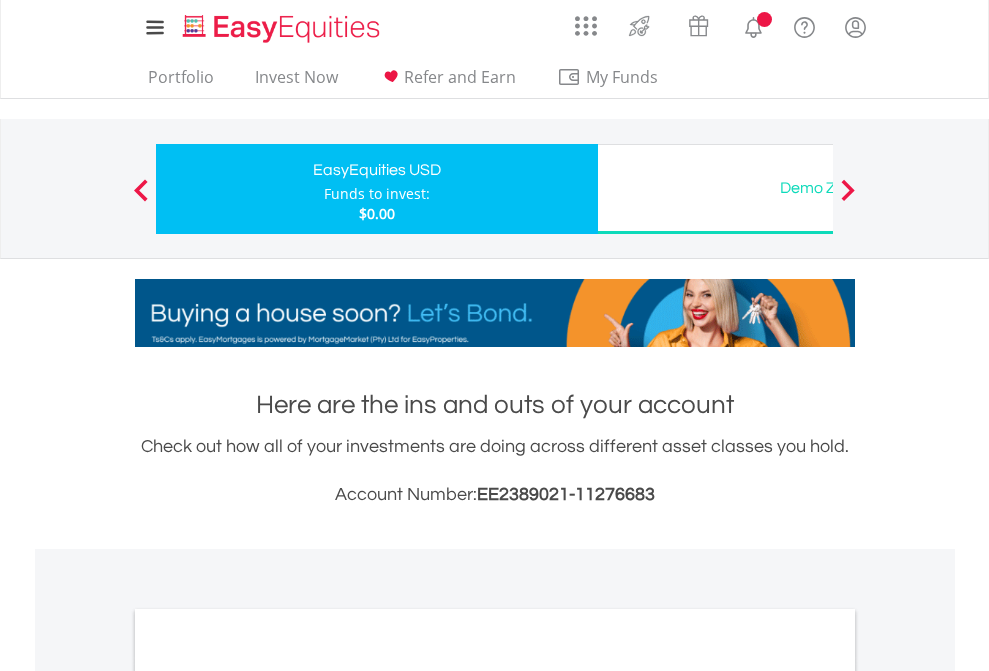 scroll, scrollTop: 1202, scrollLeft: 0, axis: vertical 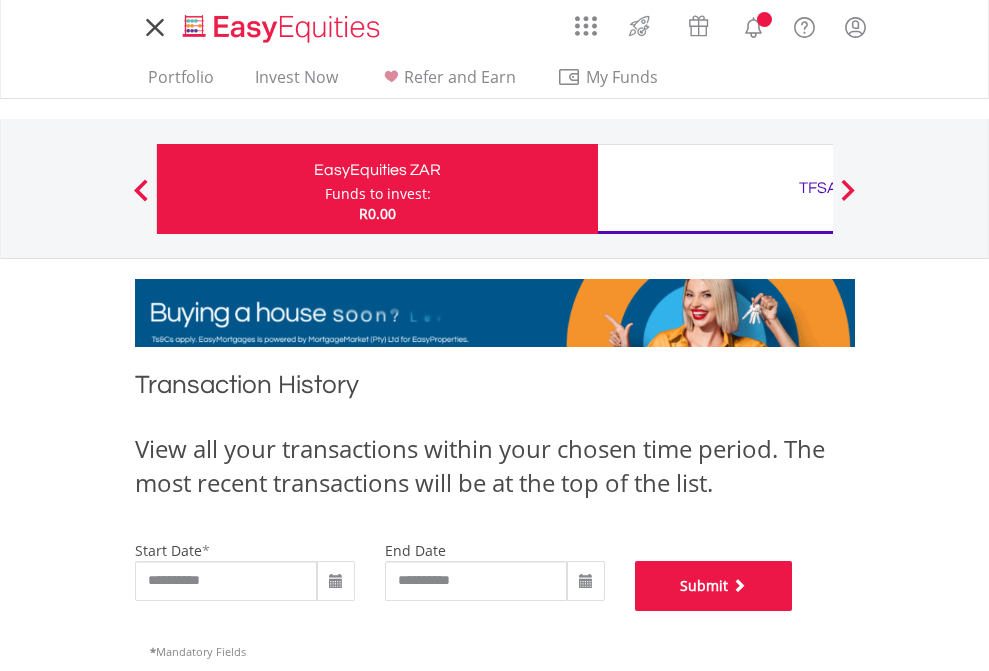 click on "Submit" at bounding box center [714, 586] 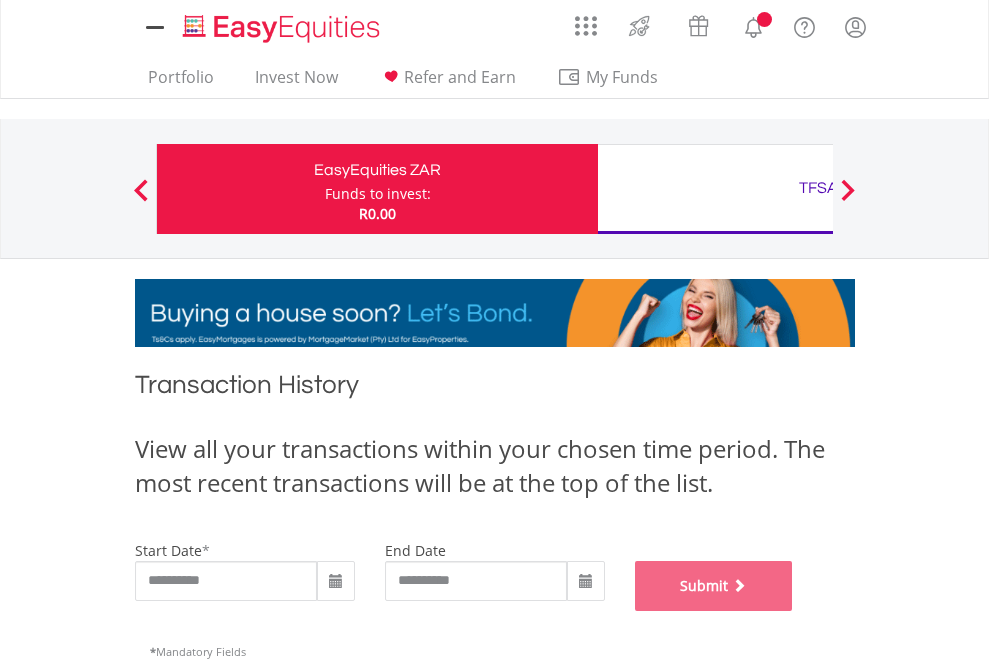 scroll, scrollTop: 811, scrollLeft: 0, axis: vertical 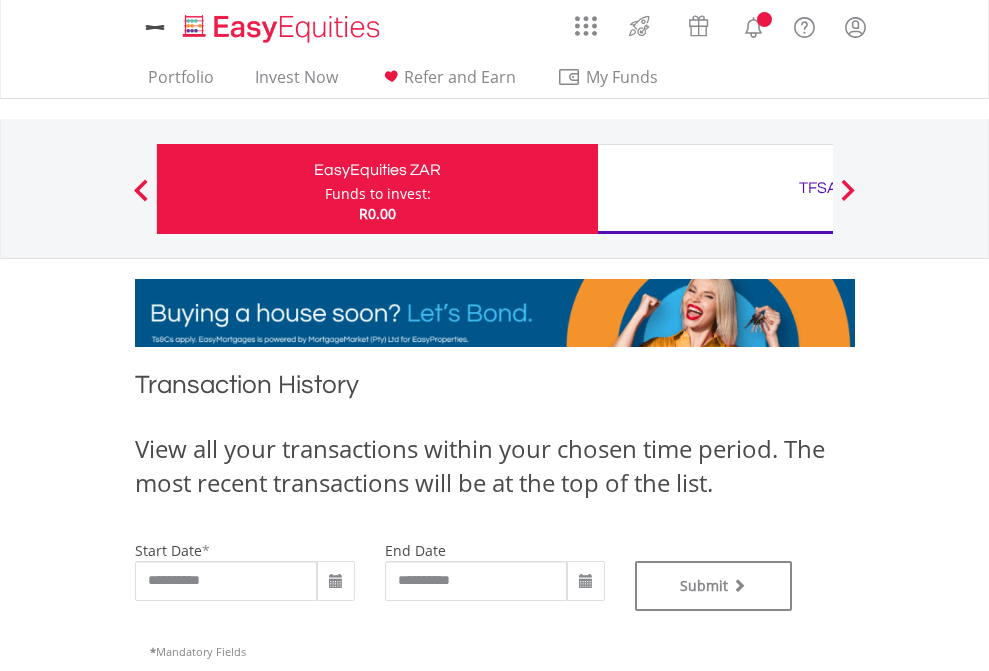 click on "TFSA" at bounding box center [818, 188] 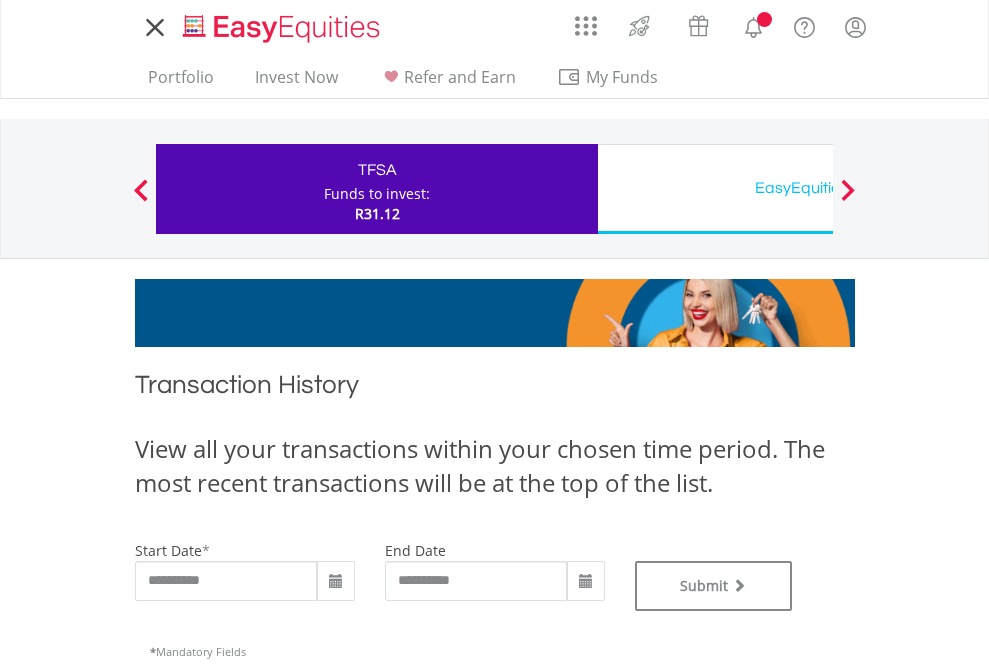 scroll, scrollTop: 0, scrollLeft: 0, axis: both 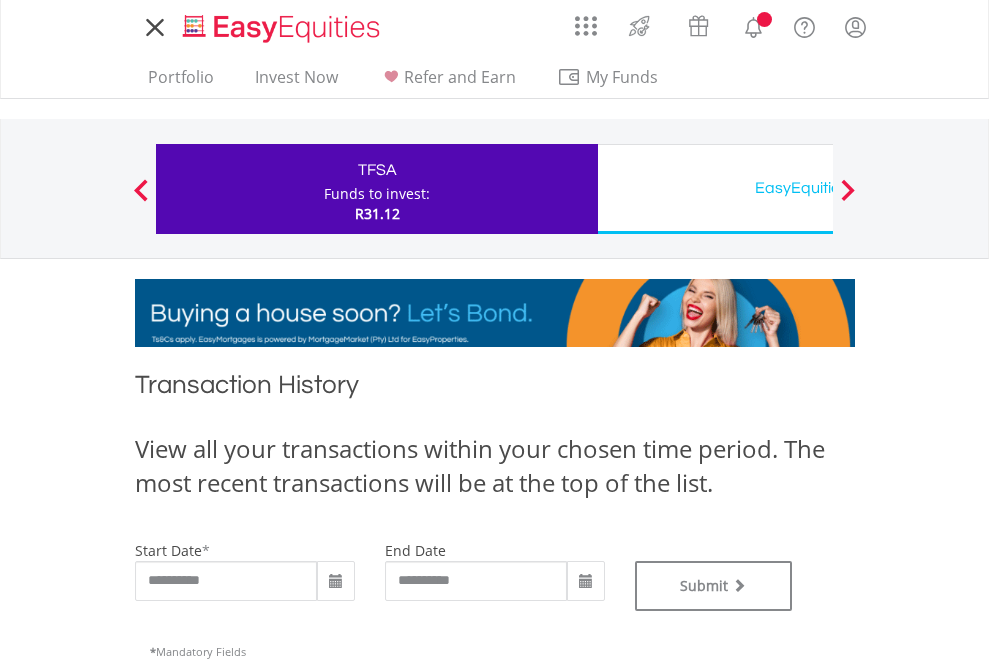type on "**********" 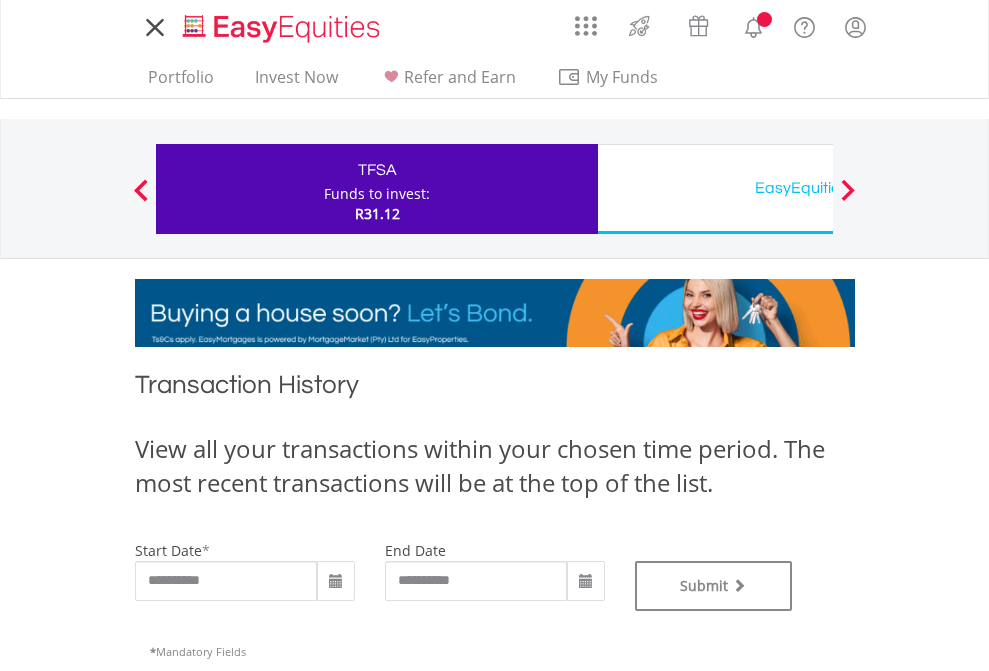type on "**********" 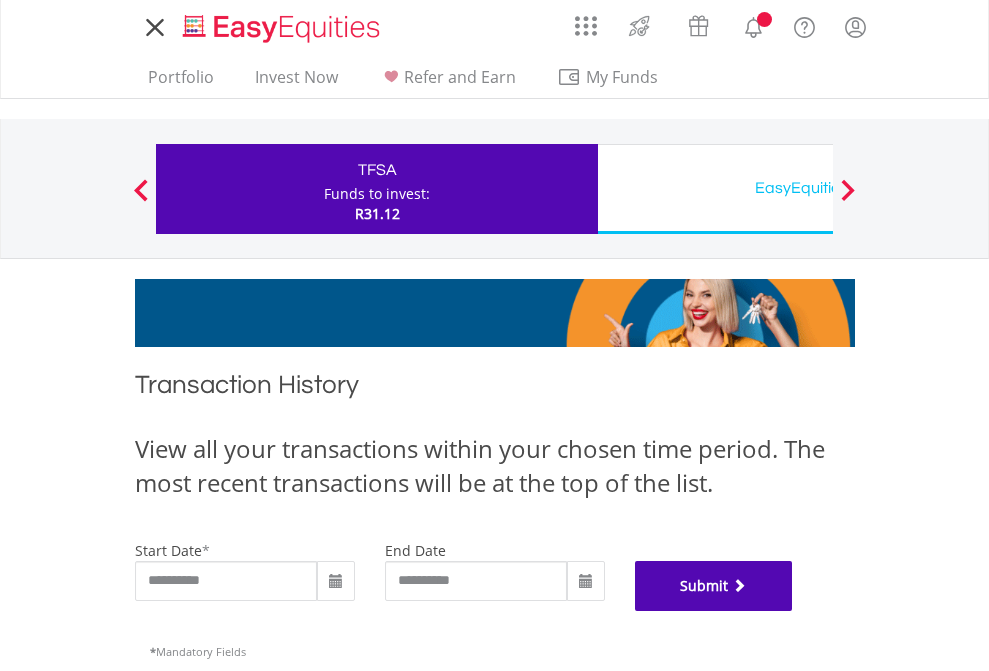click on "Submit" at bounding box center [714, 586] 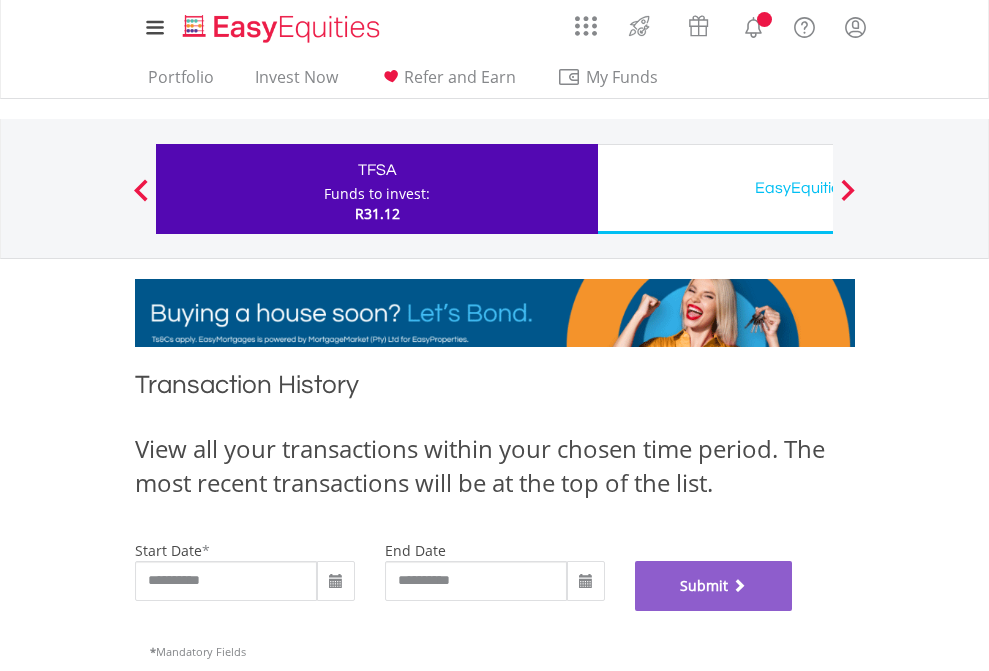 scroll, scrollTop: 811, scrollLeft: 0, axis: vertical 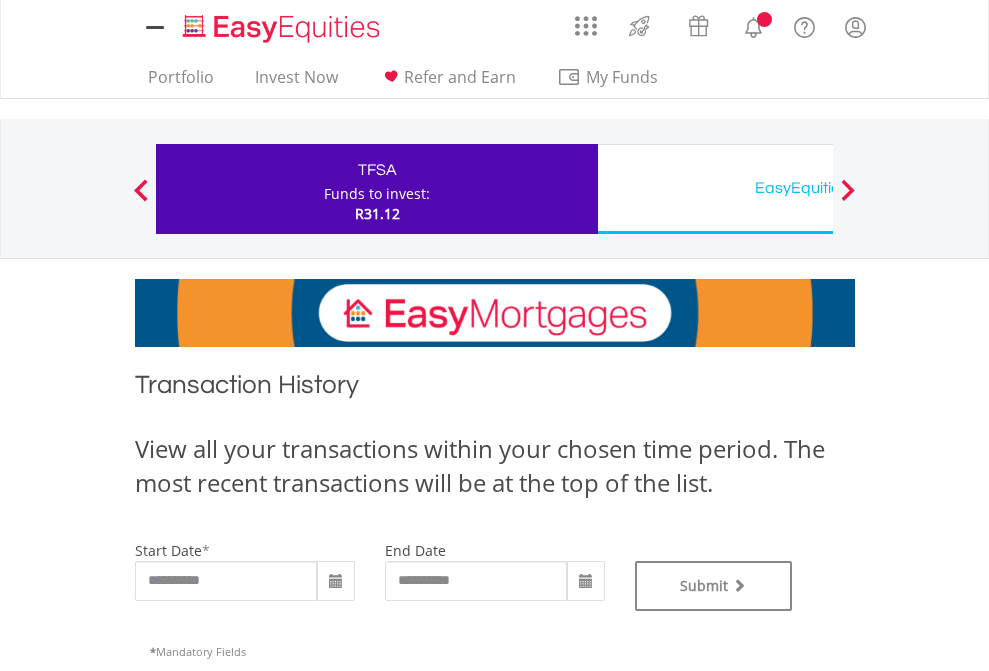 click on "EasyEquities USD" at bounding box center [818, 188] 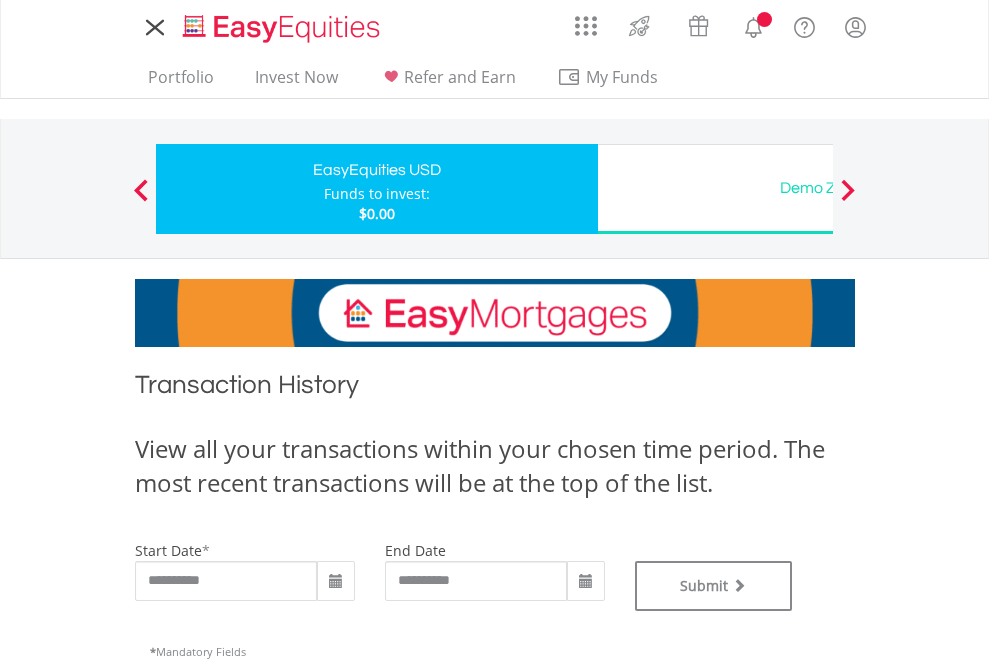 scroll, scrollTop: 0, scrollLeft: 0, axis: both 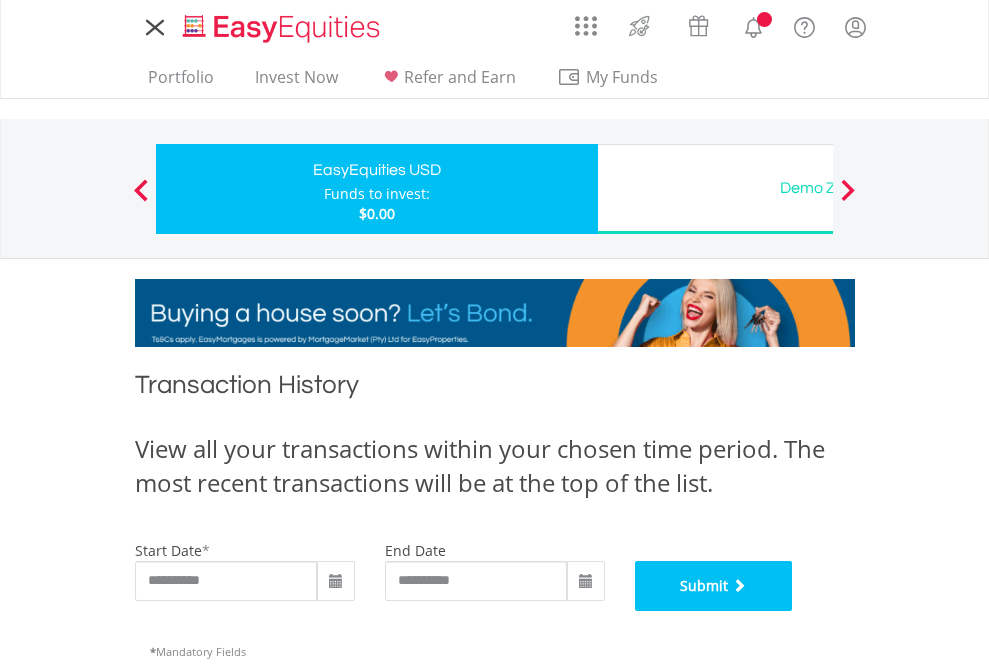click on "Submit" at bounding box center (714, 586) 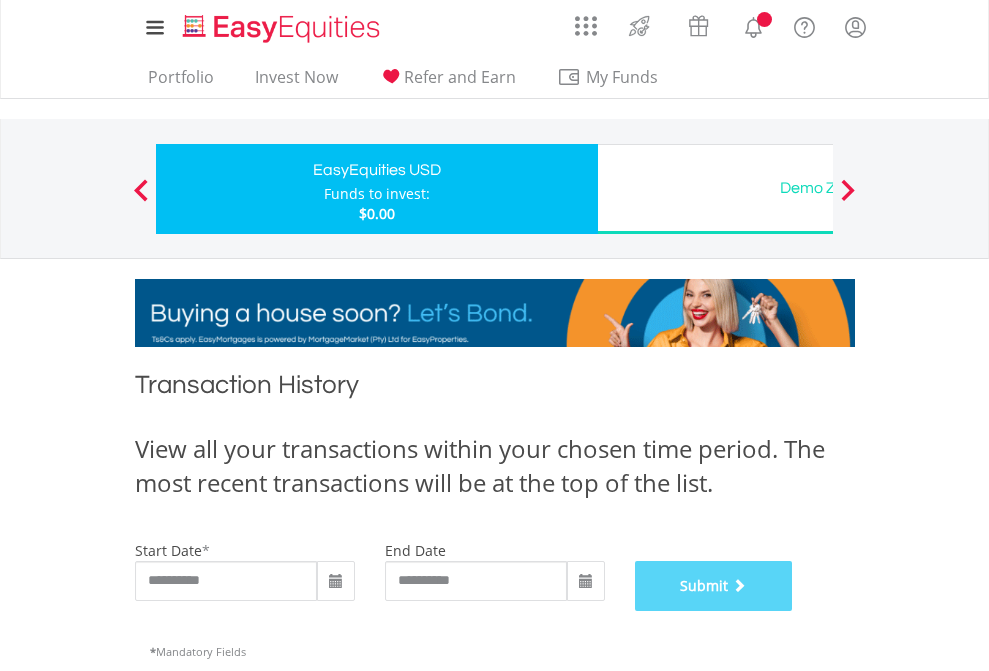 scroll, scrollTop: 811, scrollLeft: 0, axis: vertical 